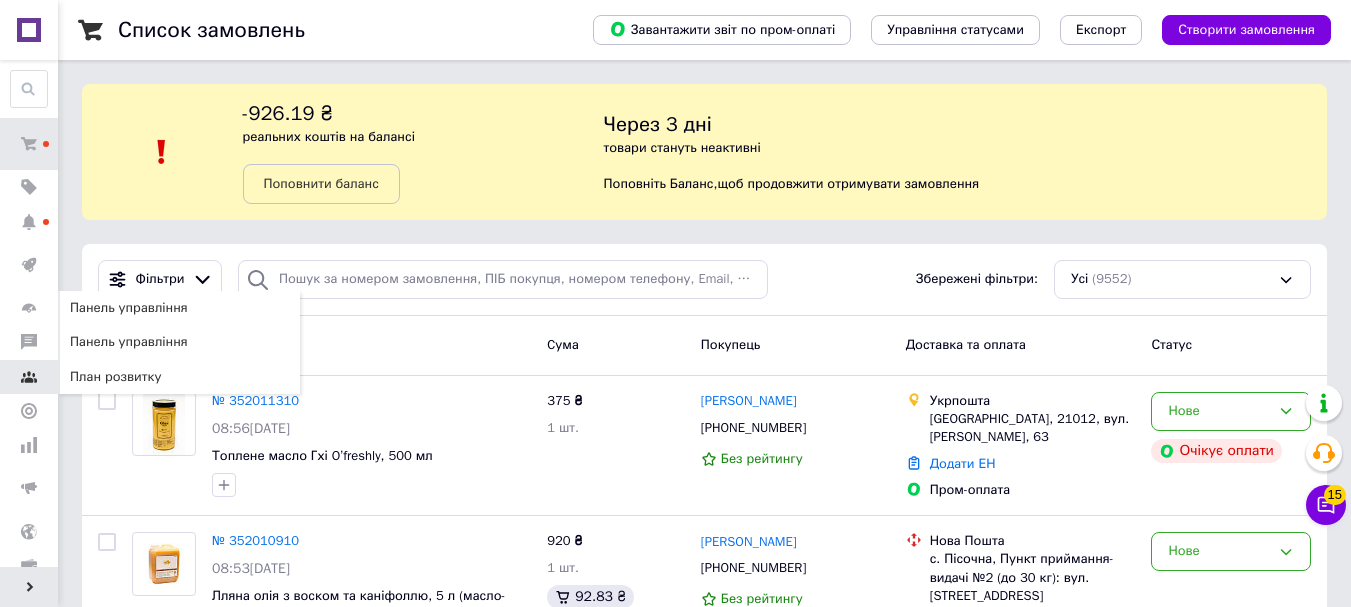 scroll, scrollTop: 0, scrollLeft: 0, axis: both 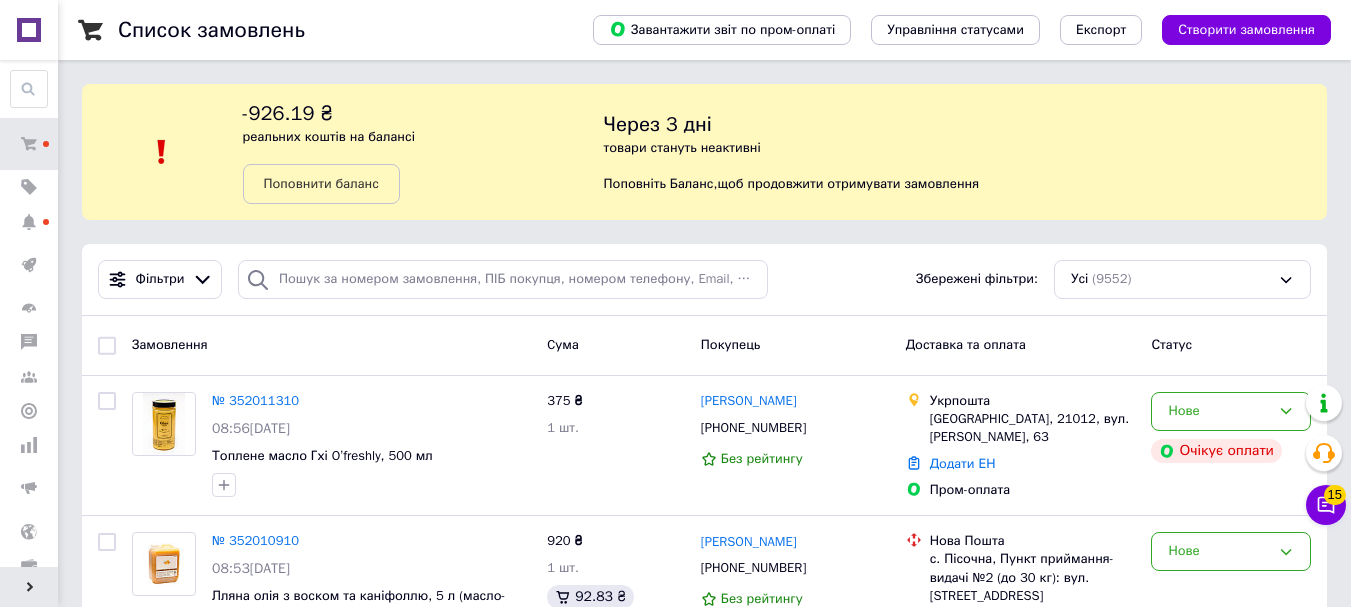 click on "Список замовлень" at bounding box center (335, 30) 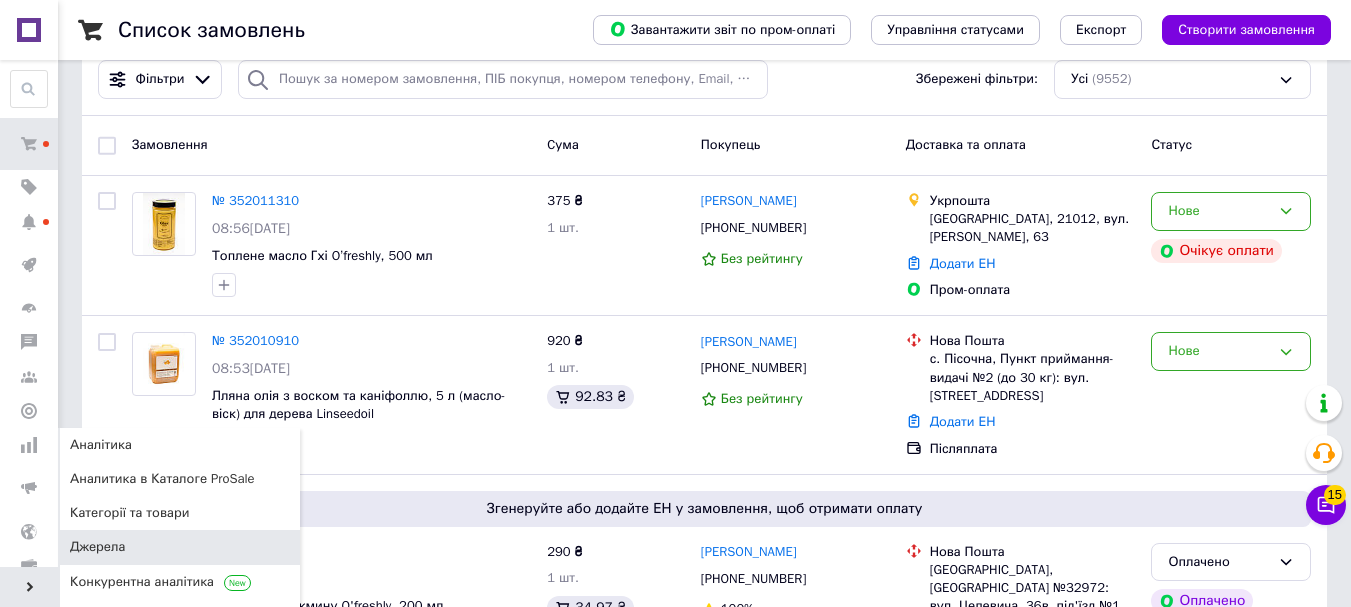 scroll, scrollTop: 300, scrollLeft: 0, axis: vertical 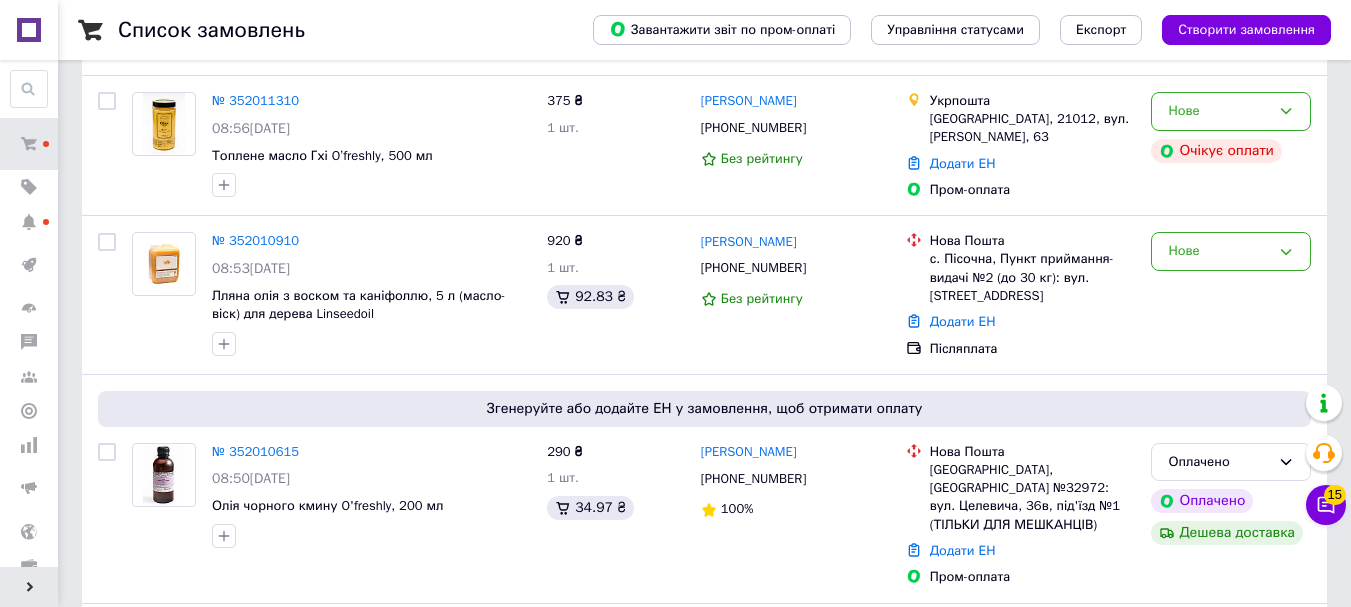 click at bounding box center [29, 30] 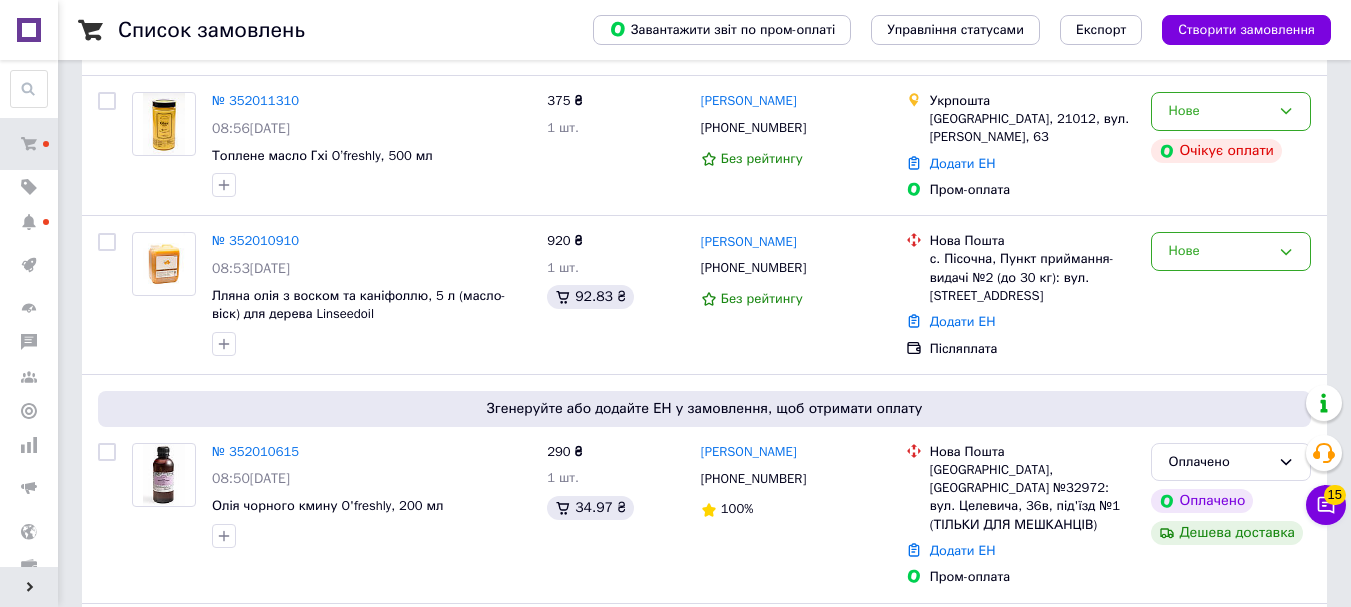 scroll, scrollTop: 0, scrollLeft: 0, axis: both 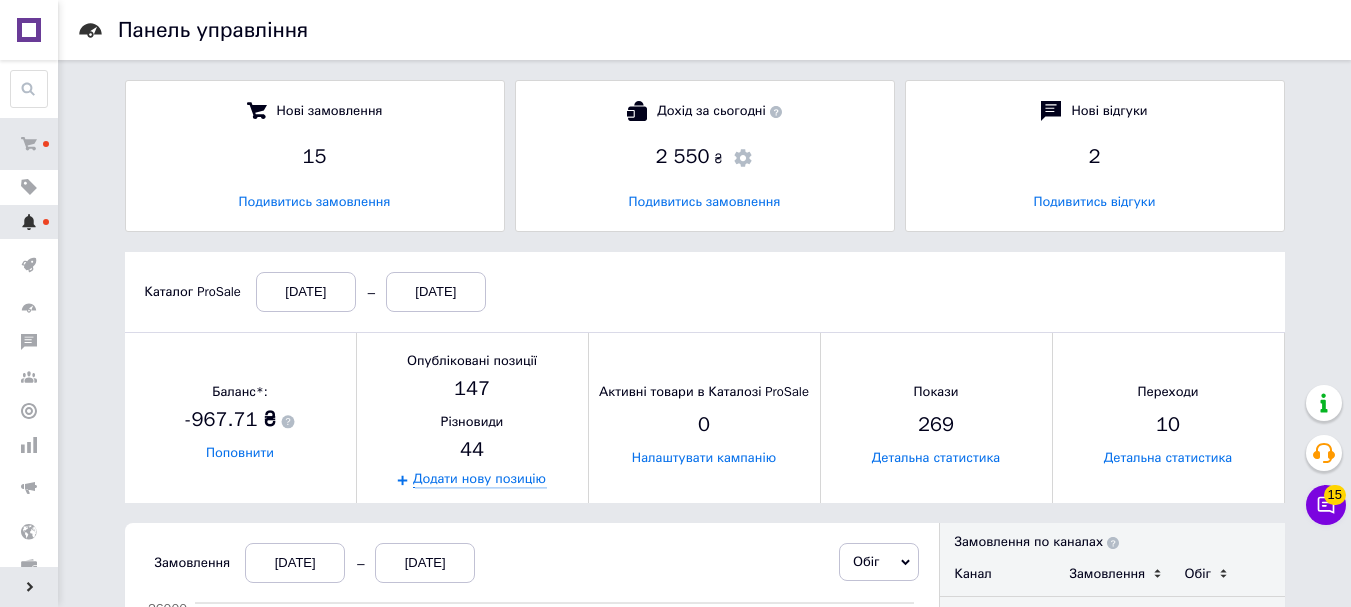 click at bounding box center [29, 222] 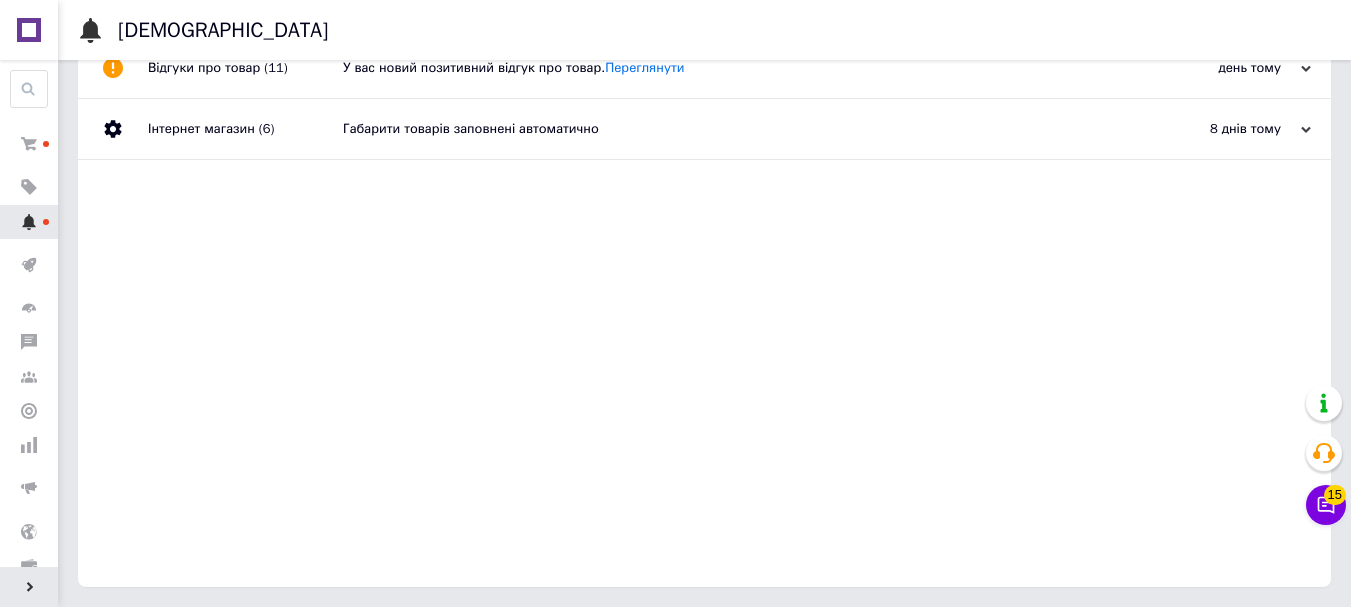 scroll, scrollTop: 0, scrollLeft: 0, axis: both 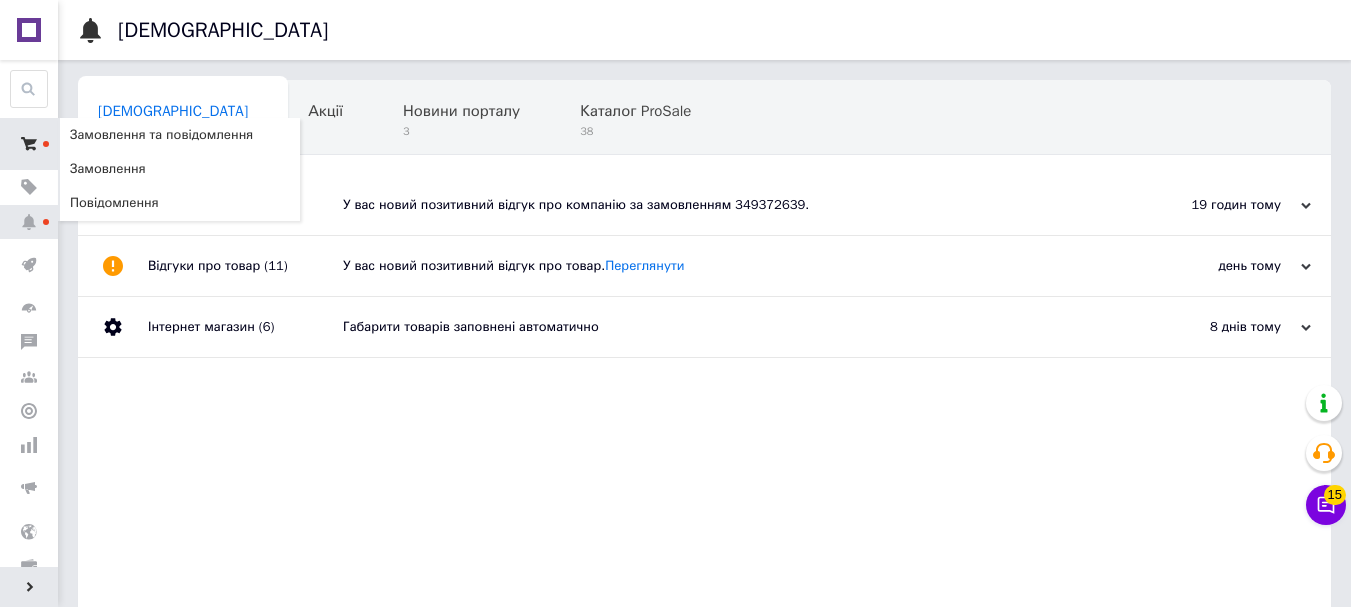 click 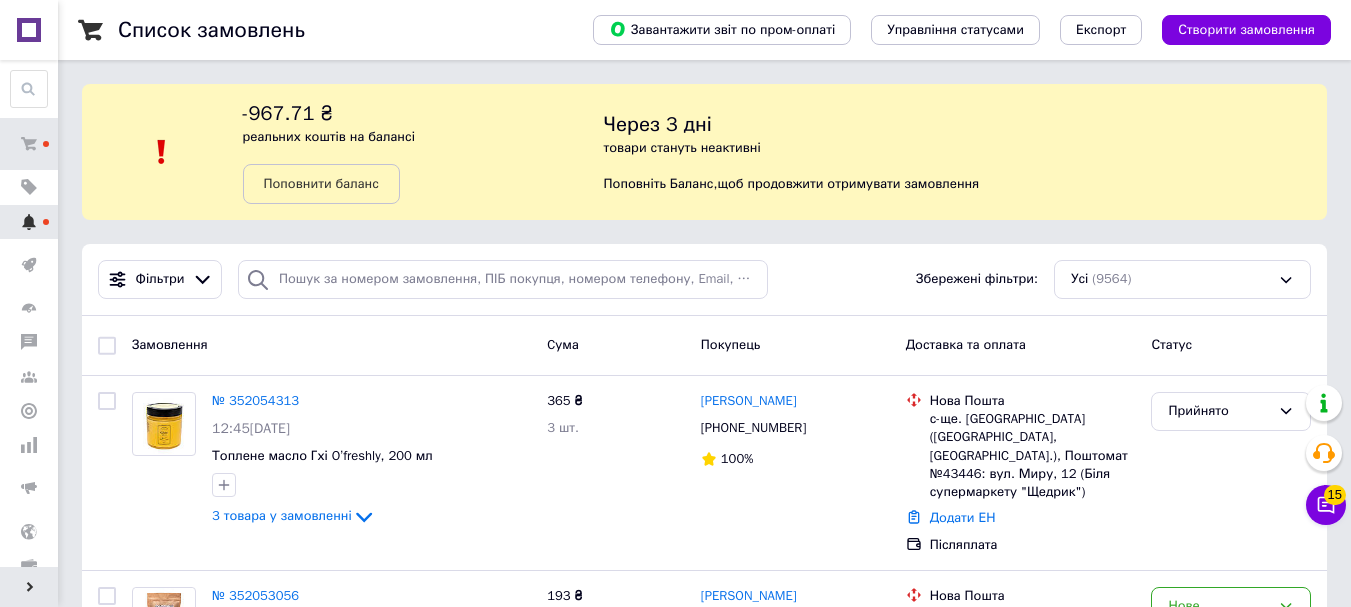 click 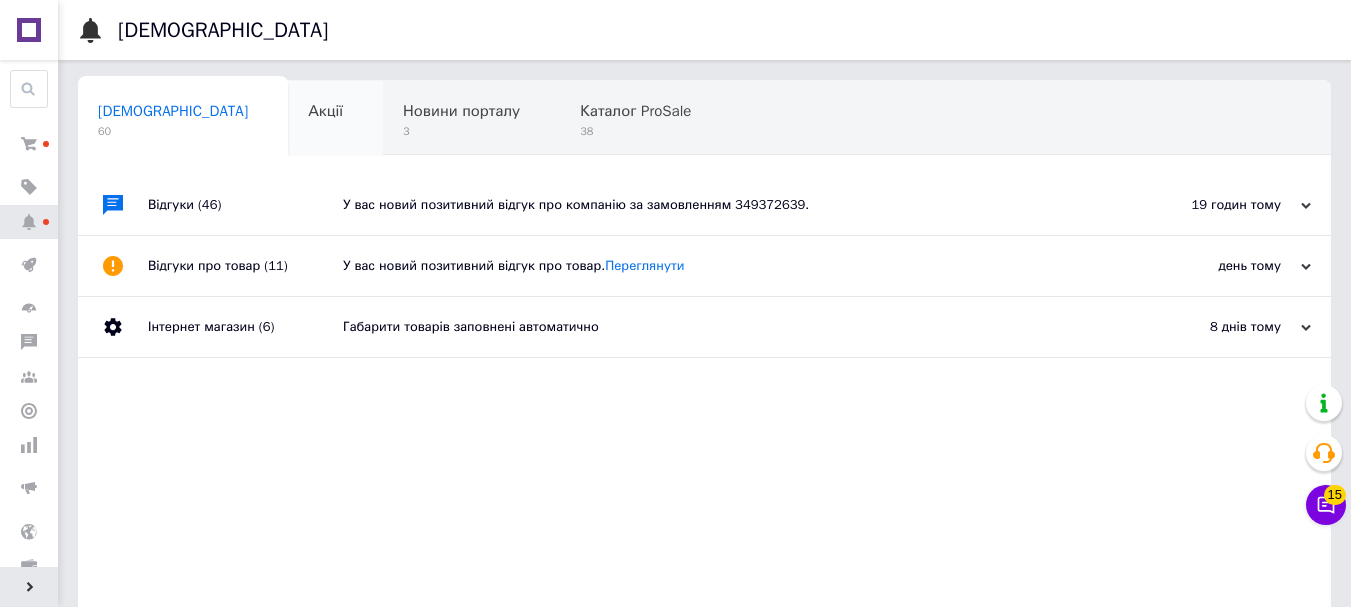 click on "Акції" at bounding box center (325, 111) 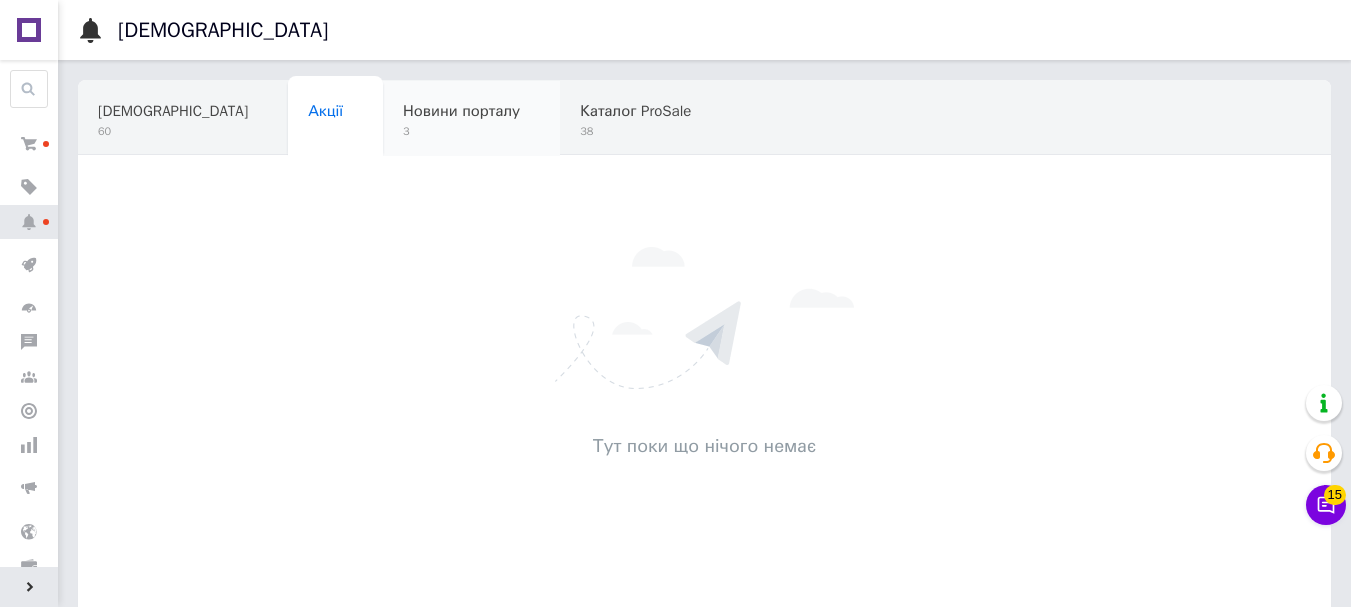 click on "Новини порталу" at bounding box center (461, 111) 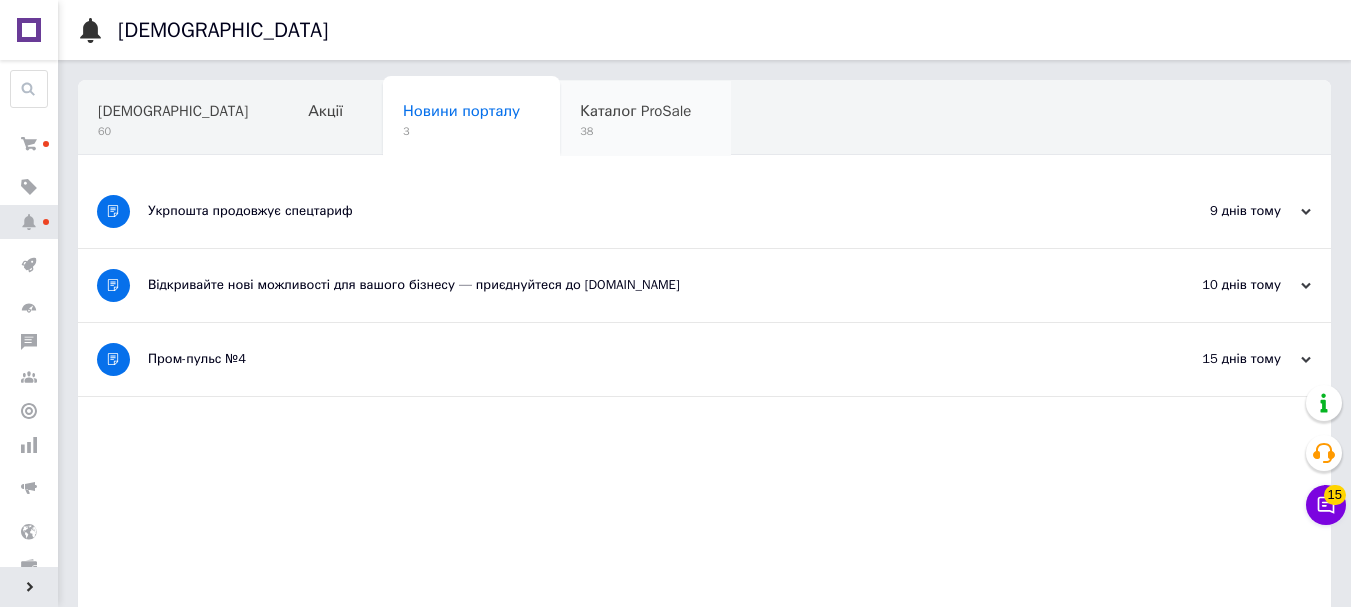 click on "Каталог ProSale 38" at bounding box center [645, 119] 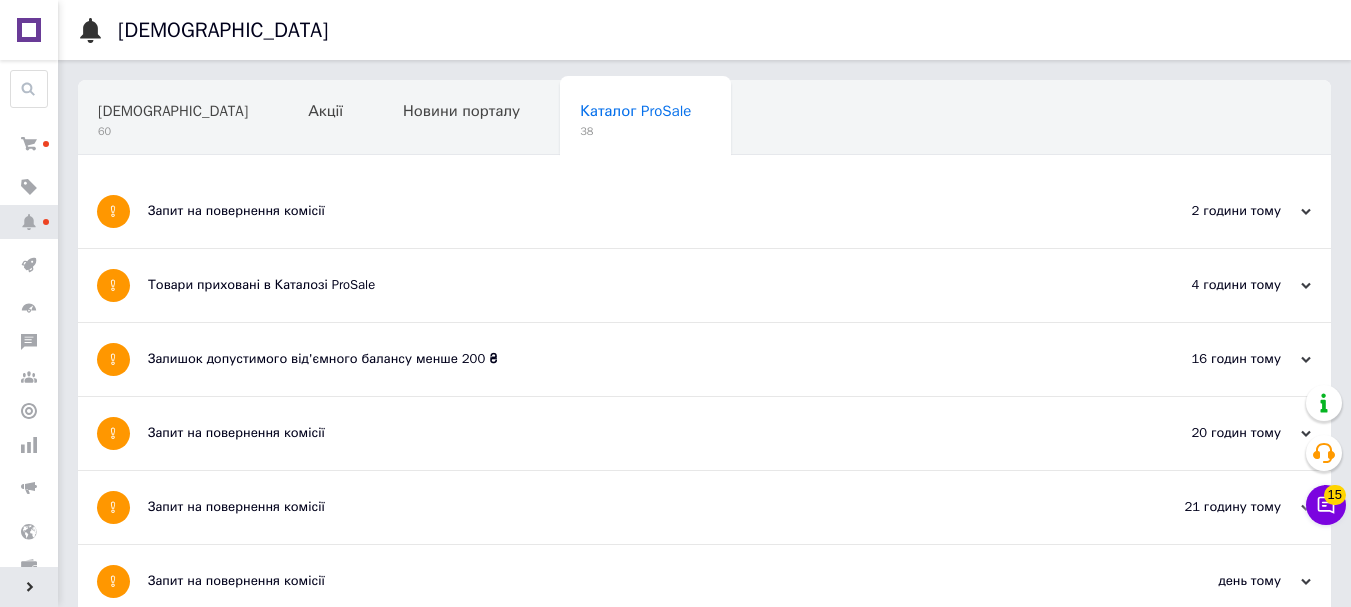 click on "Навчання та заходи" at bounding box center (169, 187) 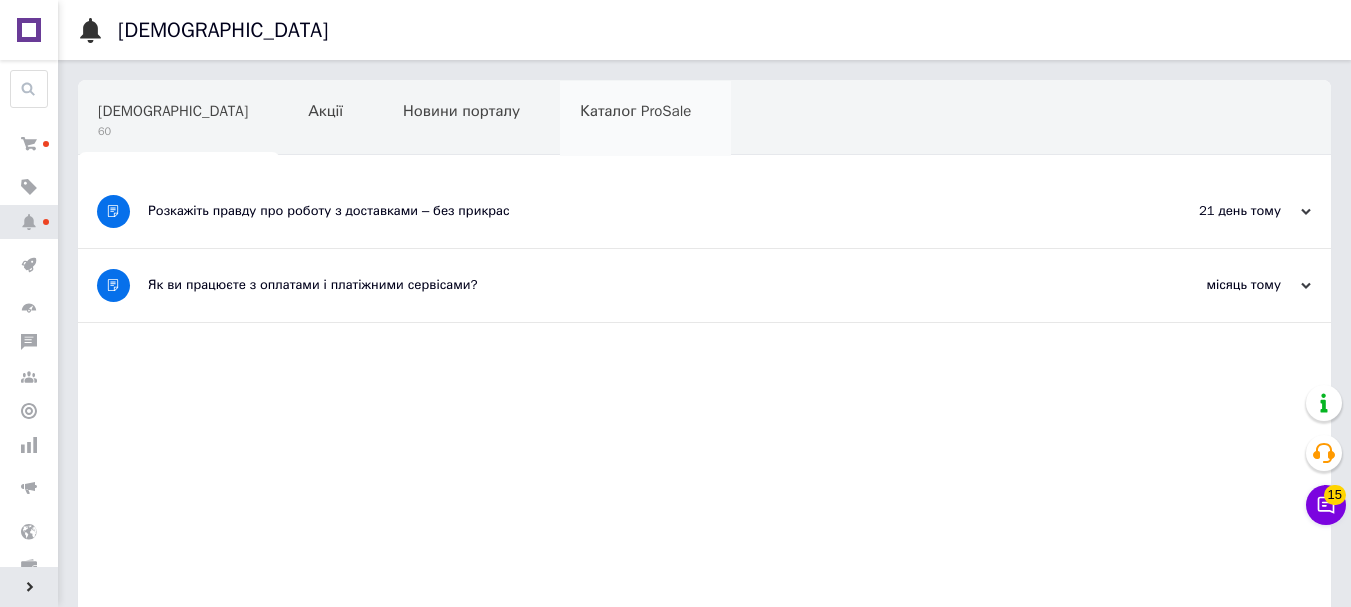 click on "Каталог ProSale" at bounding box center (635, 111) 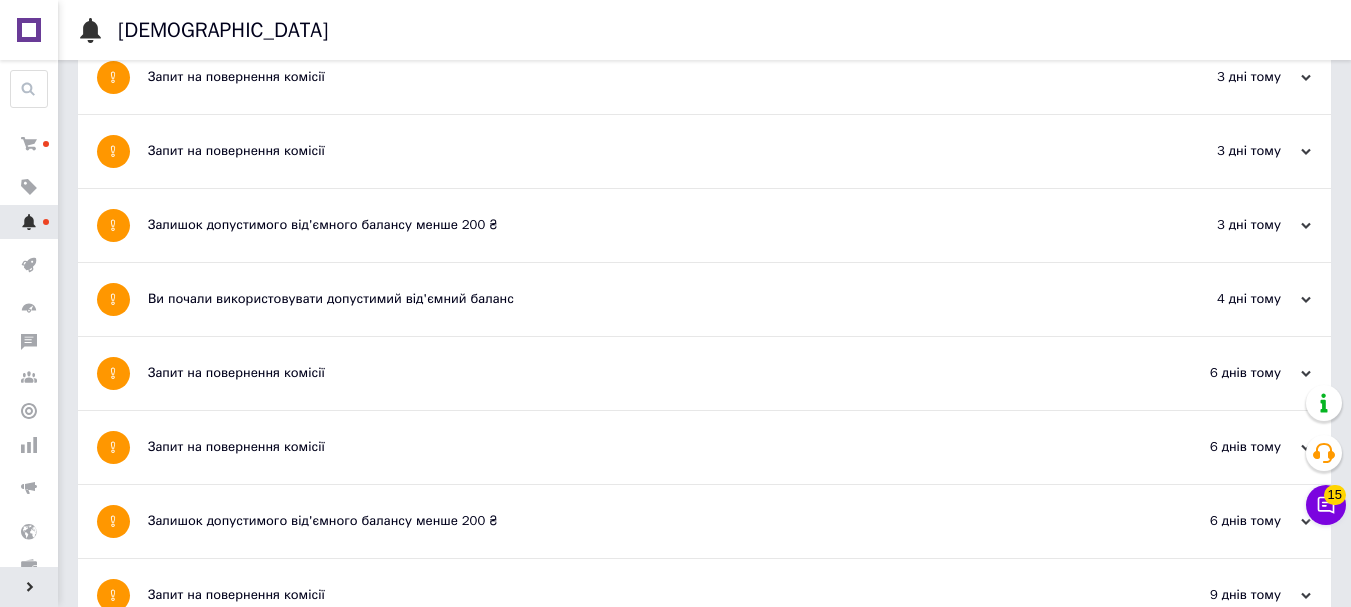 scroll, scrollTop: 100, scrollLeft: 0, axis: vertical 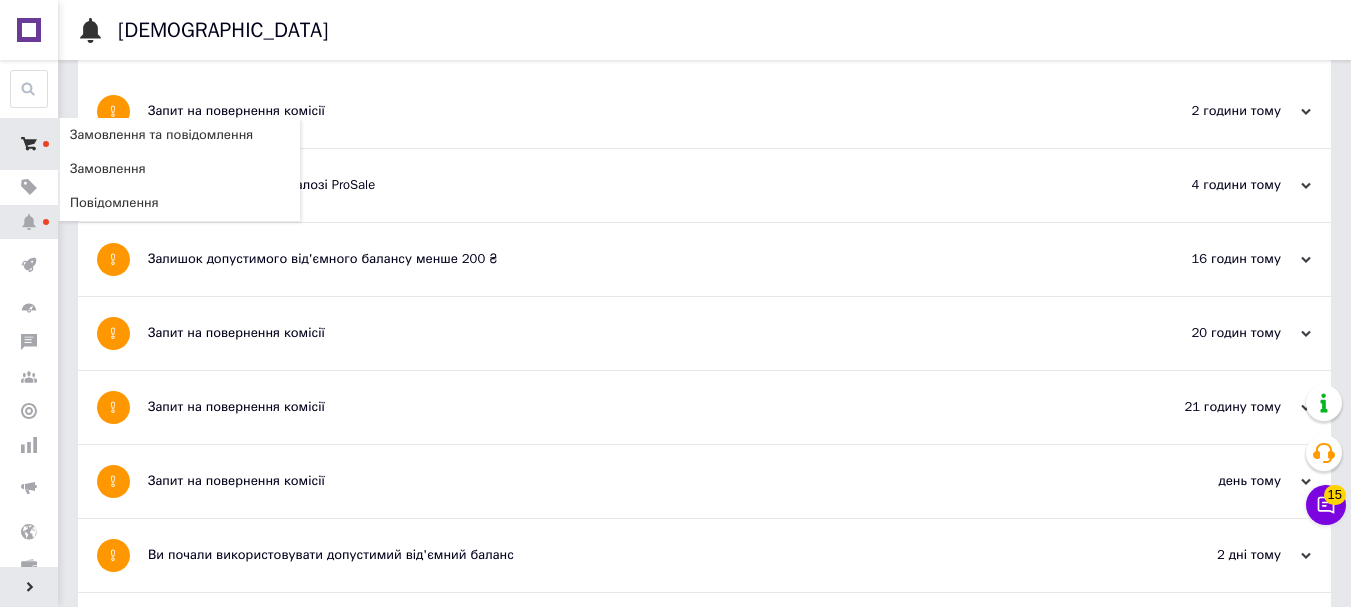 click at bounding box center [29, 144] 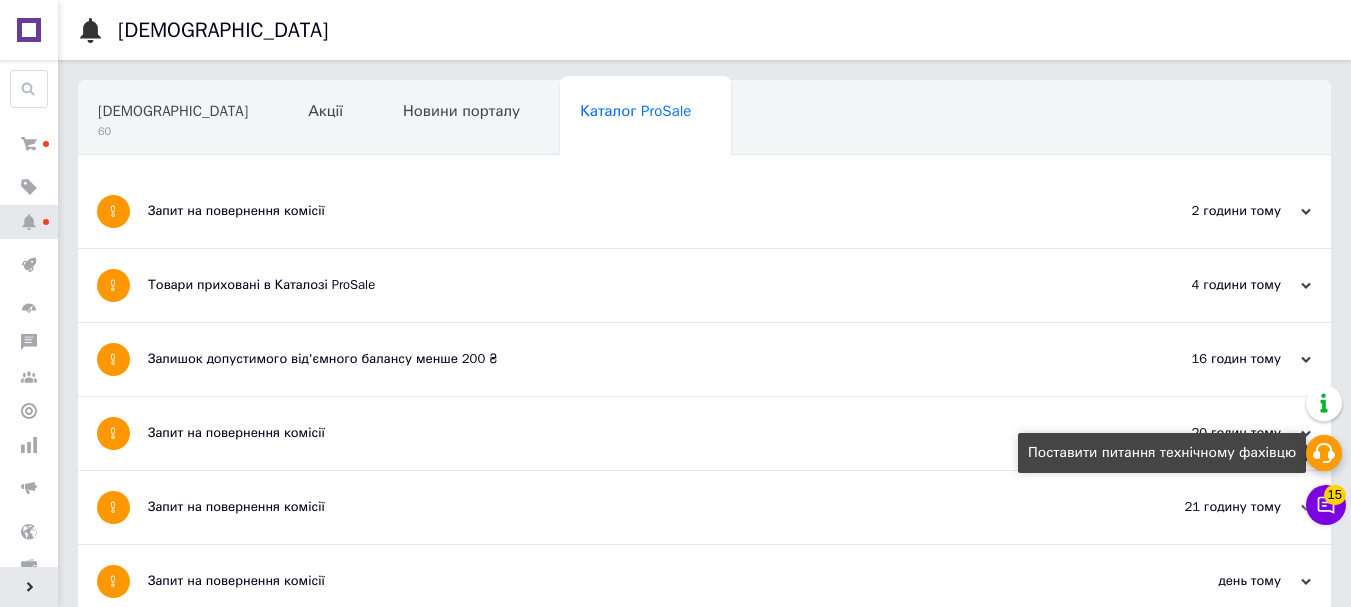 click 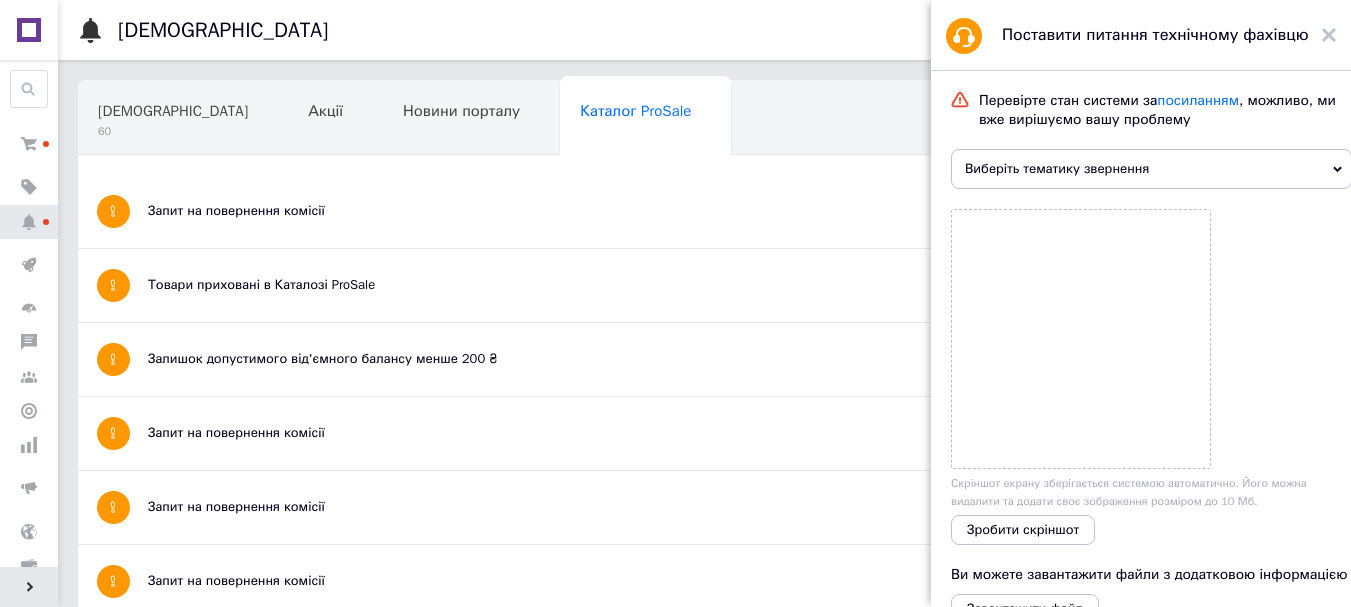 scroll, scrollTop: 296, scrollLeft: 0, axis: vertical 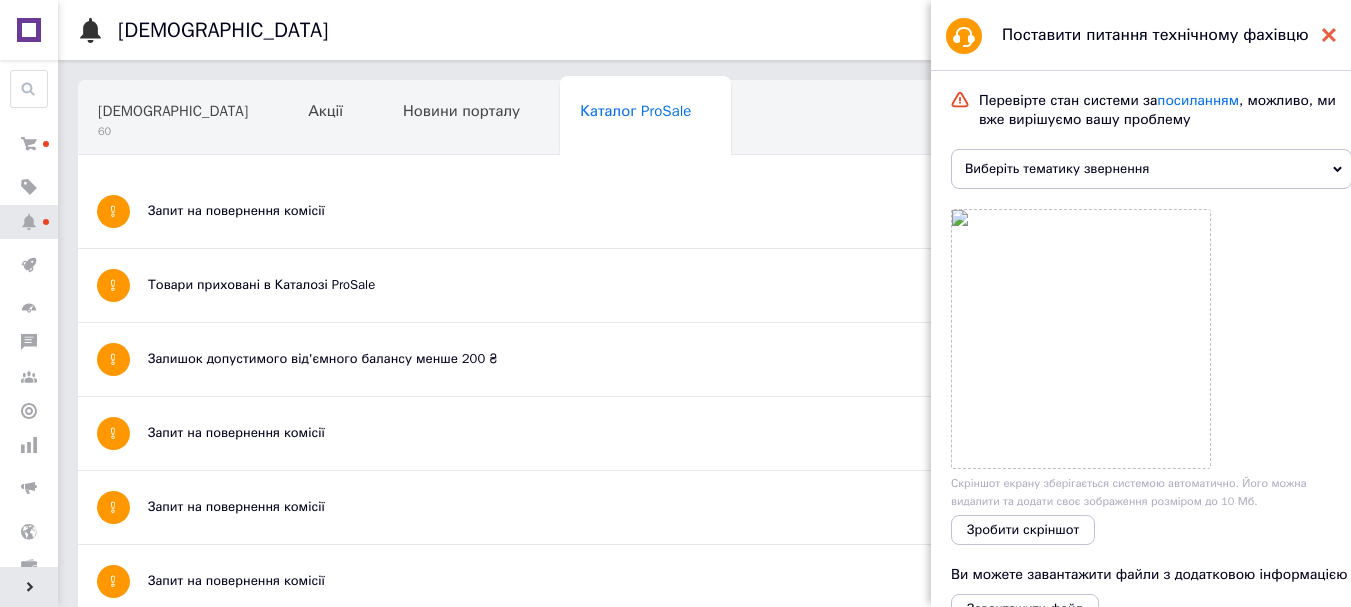 click 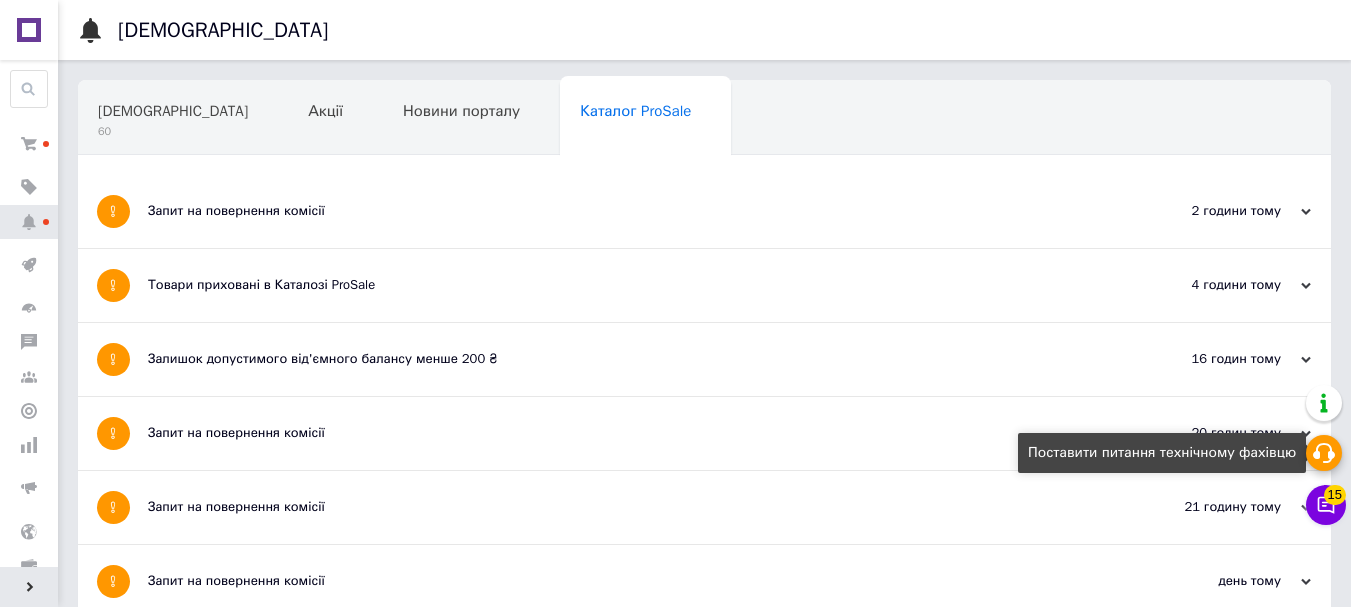 click 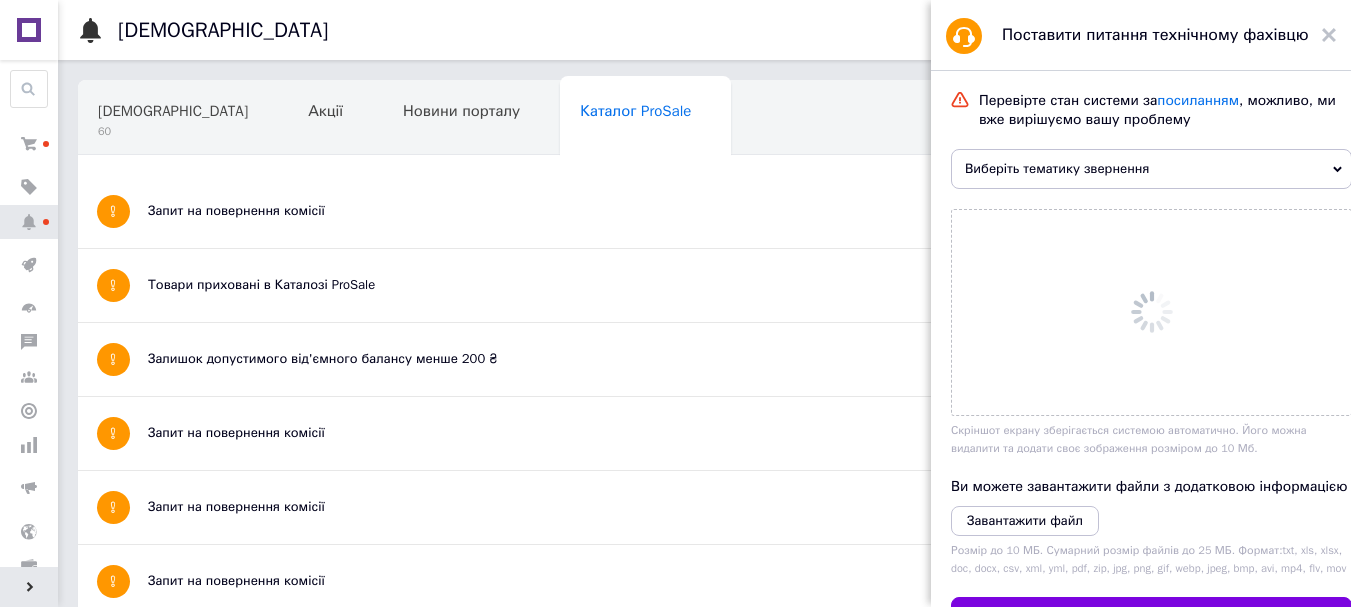 scroll, scrollTop: 0, scrollLeft: 0, axis: both 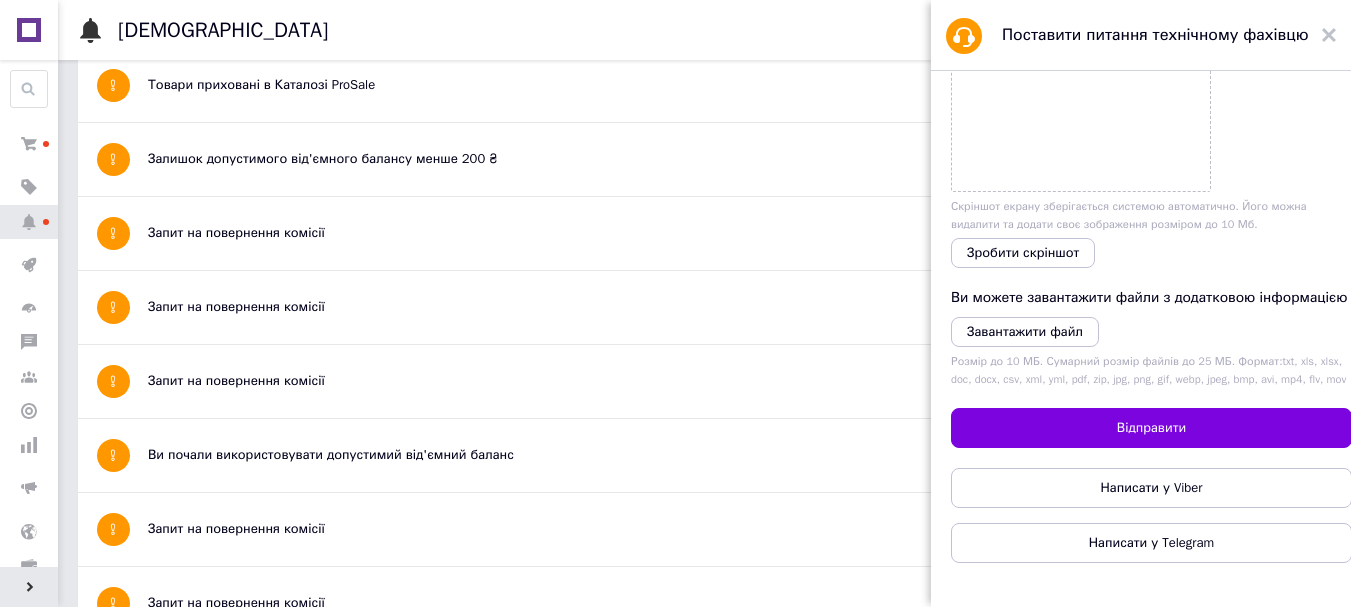 click on "Запит на повернення комісії" at bounding box center [629, 529] 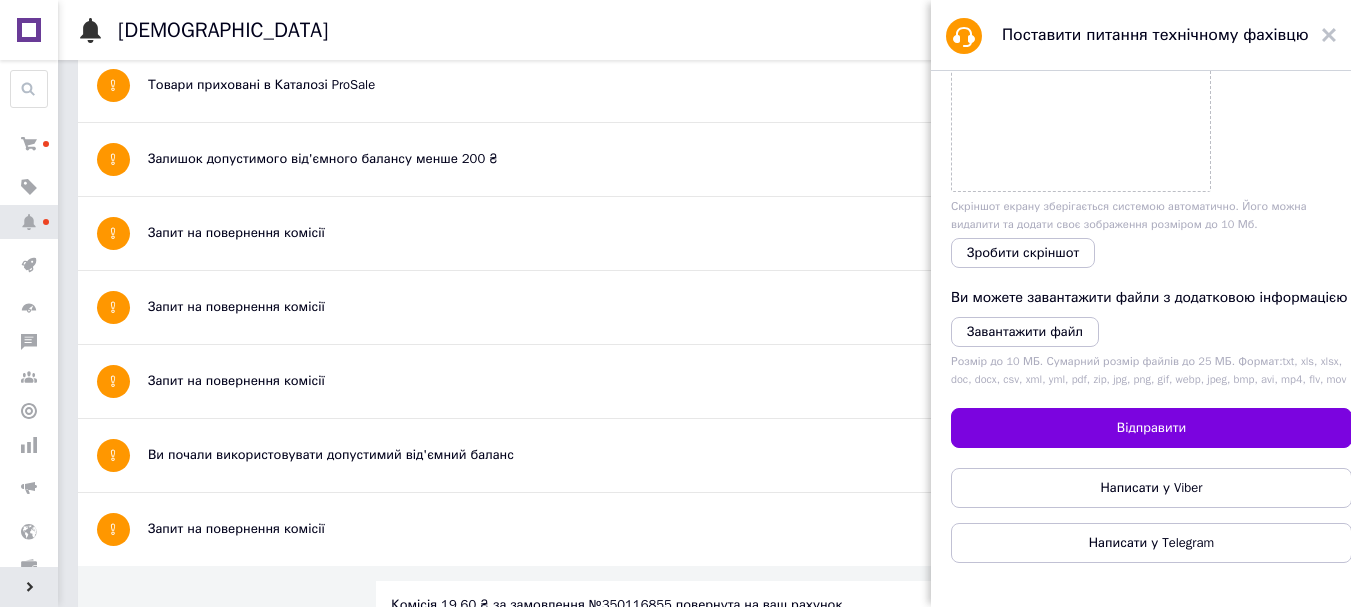 click on "Ви почали використовувати допустимий від'ємний баланс" at bounding box center (629, 455) 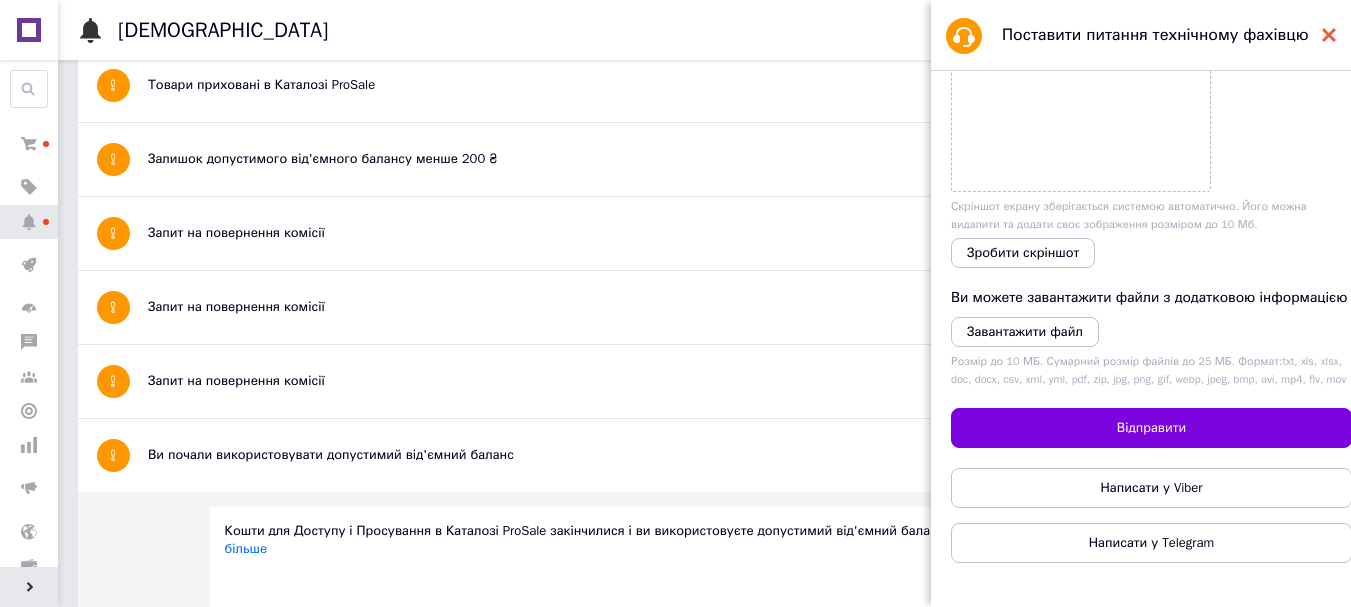 click 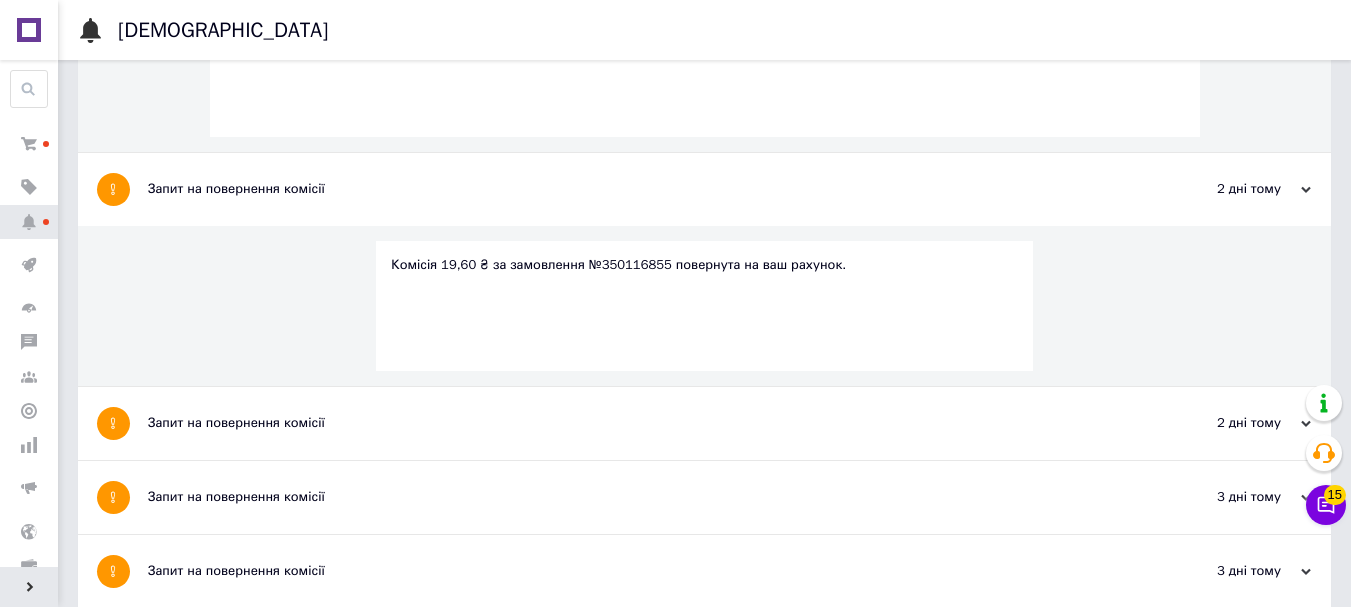 scroll, scrollTop: 0, scrollLeft: 0, axis: both 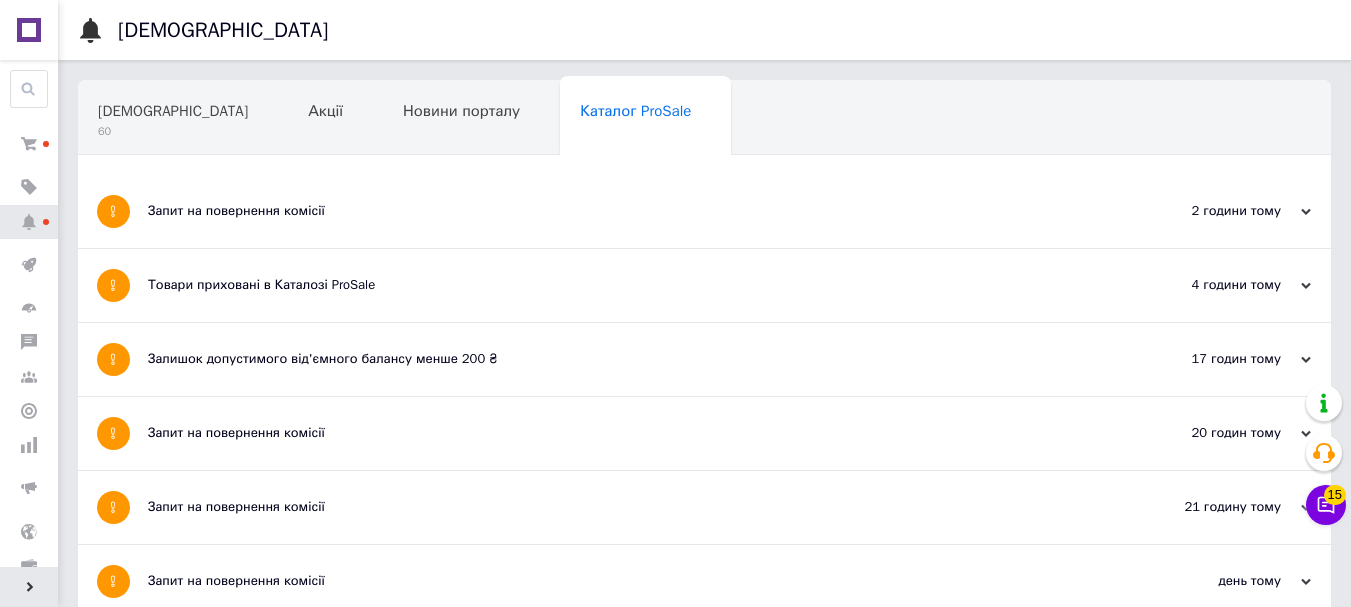 click on "Запит на повернення комісії" at bounding box center [629, 211] 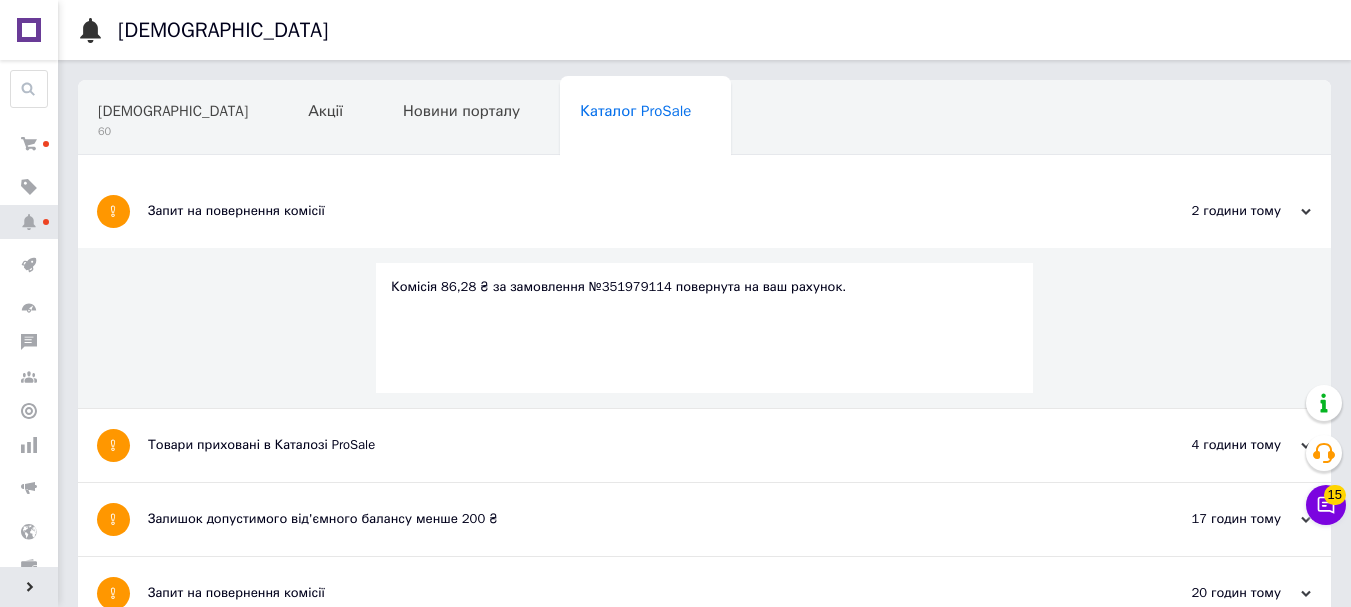scroll, scrollTop: 100, scrollLeft: 0, axis: vertical 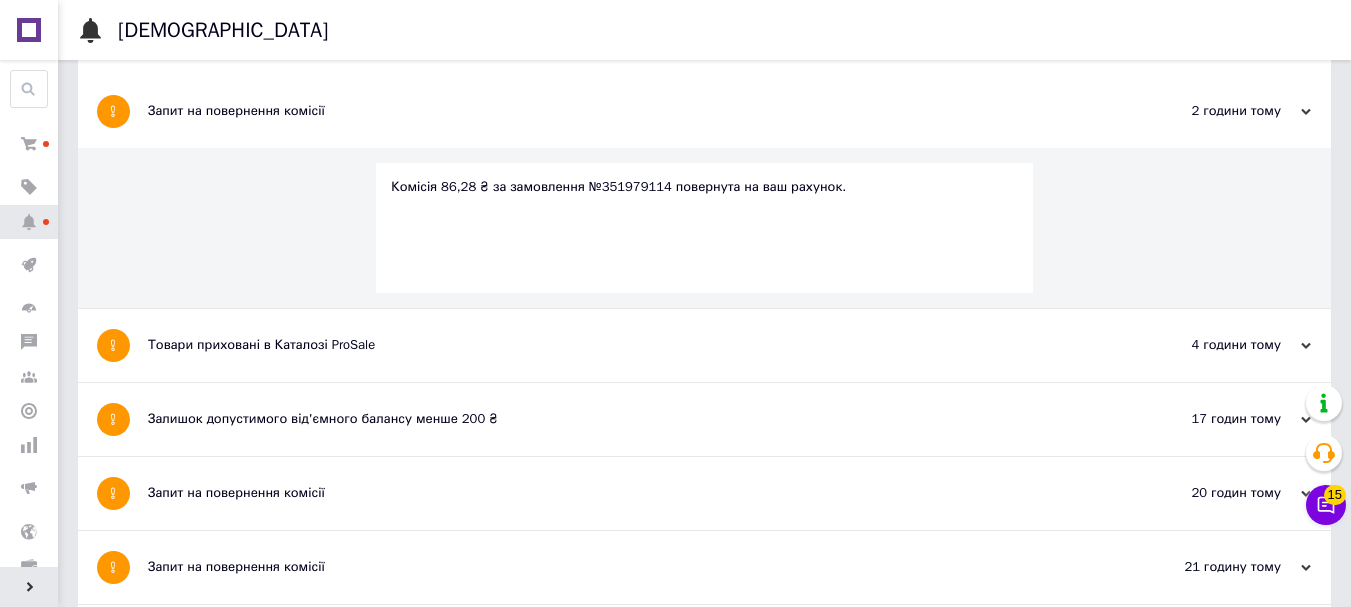 click on "Товари приховані в Каталозі ProSale" at bounding box center [629, 345] 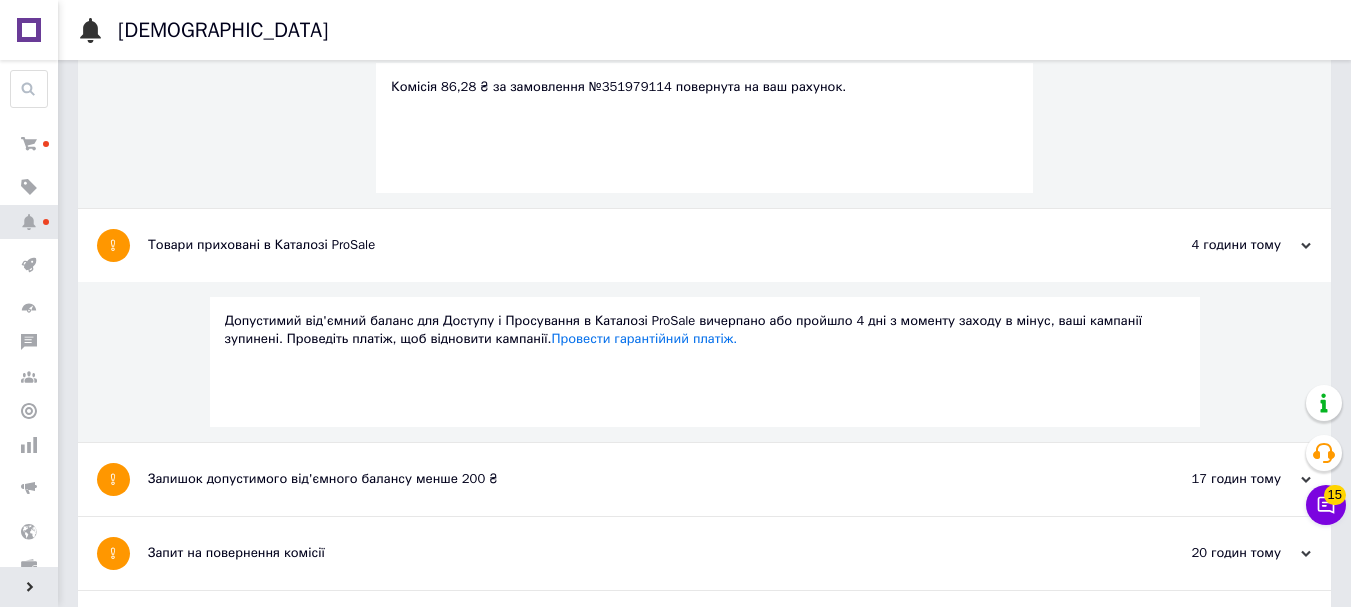 scroll, scrollTop: 400, scrollLeft: 0, axis: vertical 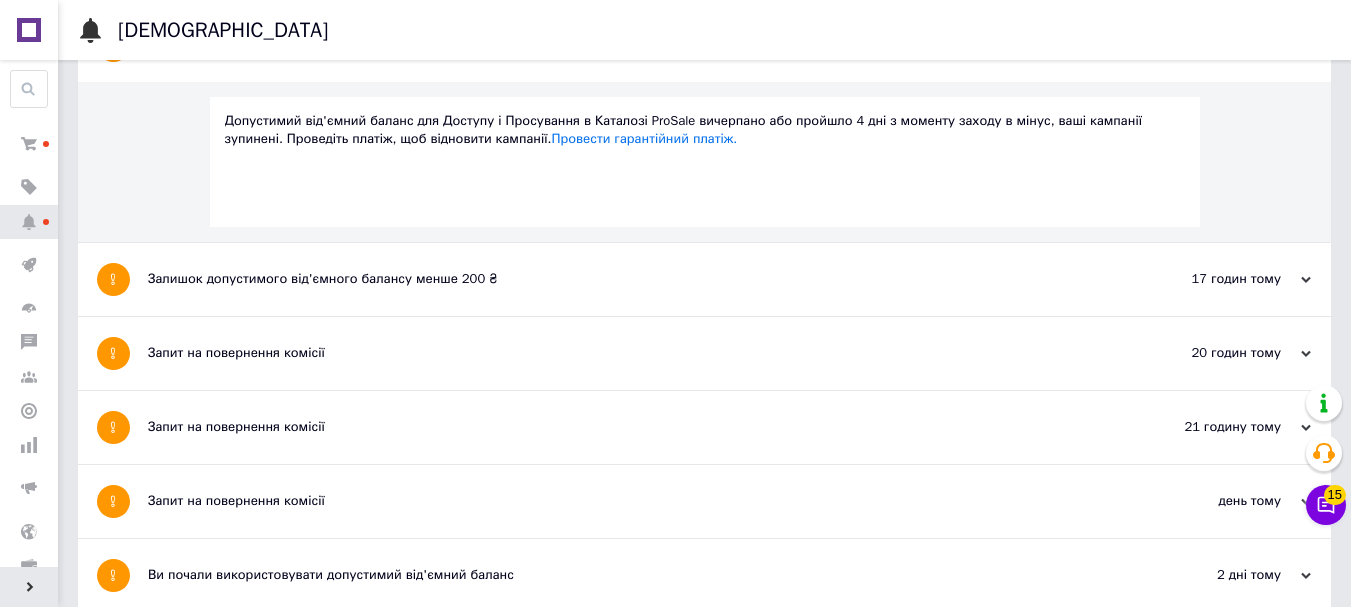 click on "Залишок допустимого від'ємного балансу менше 200 ₴" at bounding box center [629, 279] 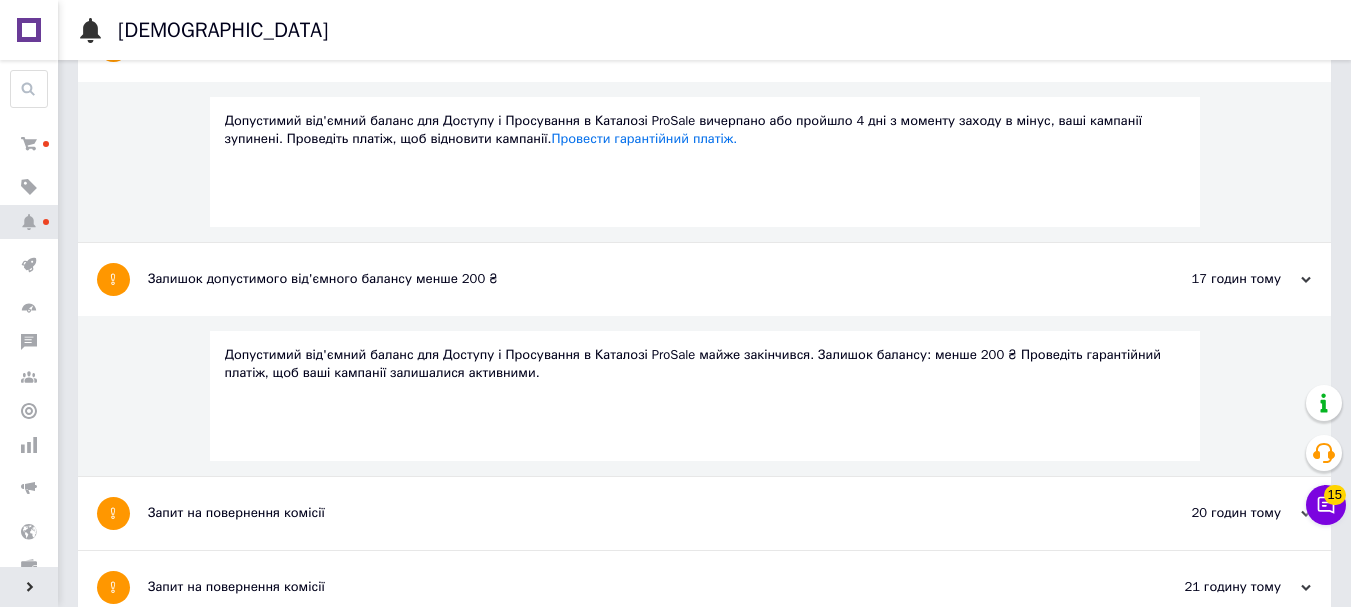 scroll, scrollTop: 600, scrollLeft: 0, axis: vertical 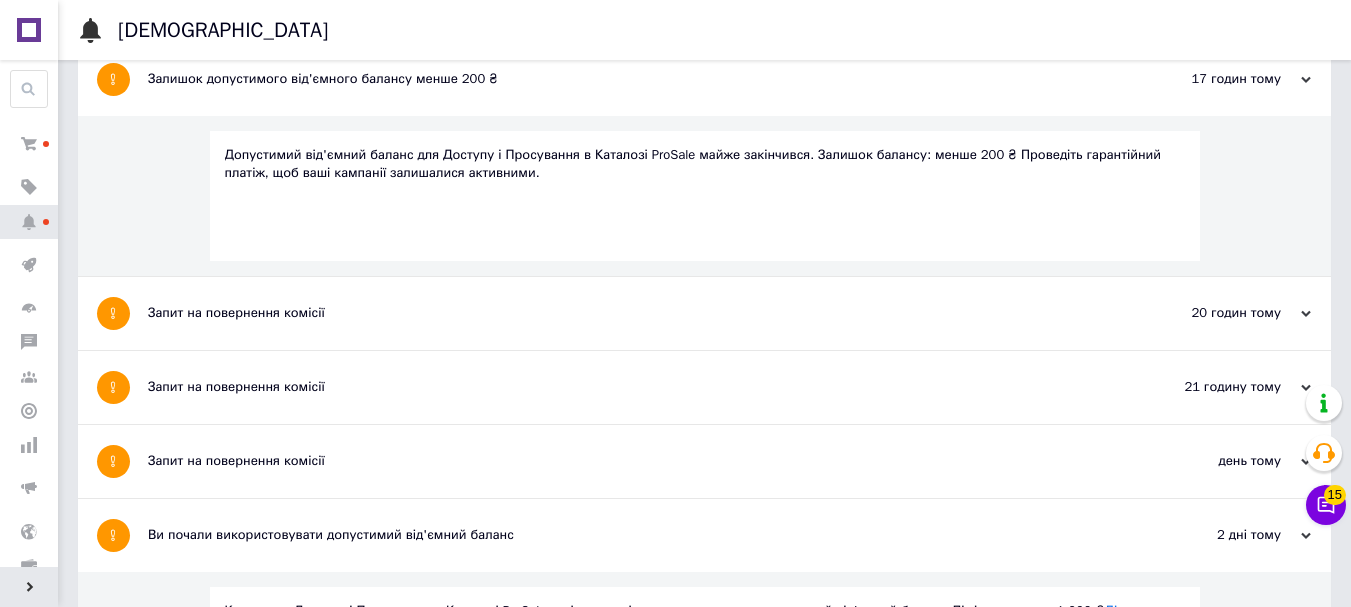 click on "Запит на повернення комісії" at bounding box center (629, 313) 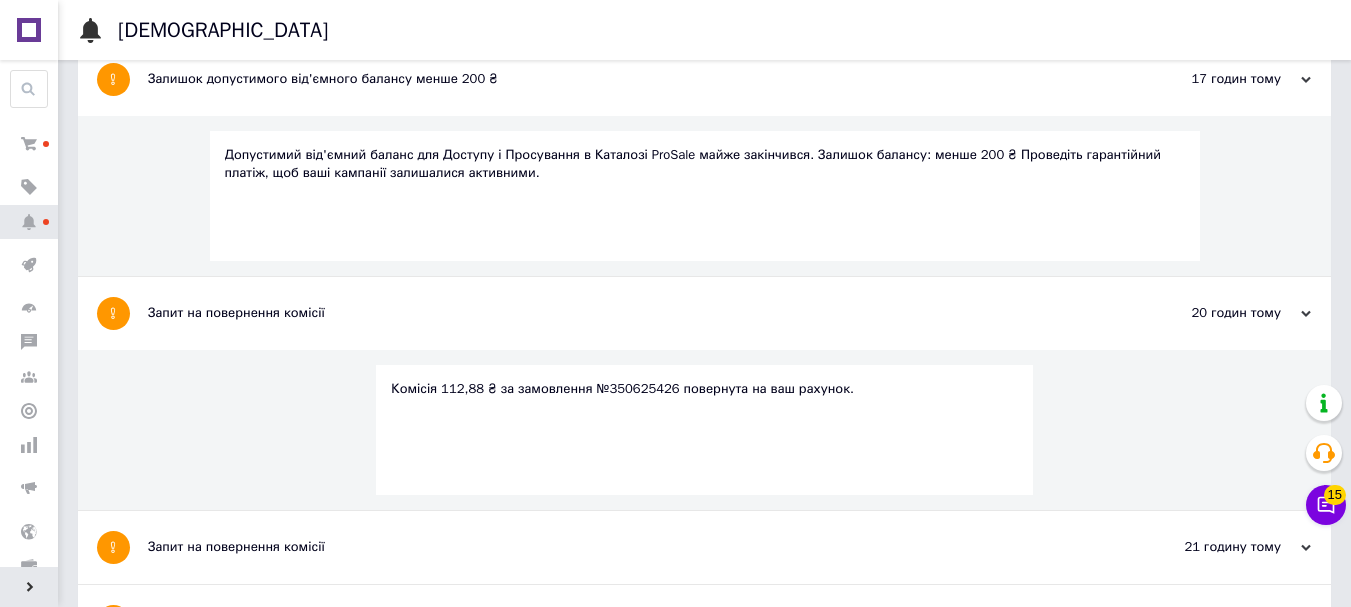 scroll, scrollTop: 800, scrollLeft: 0, axis: vertical 